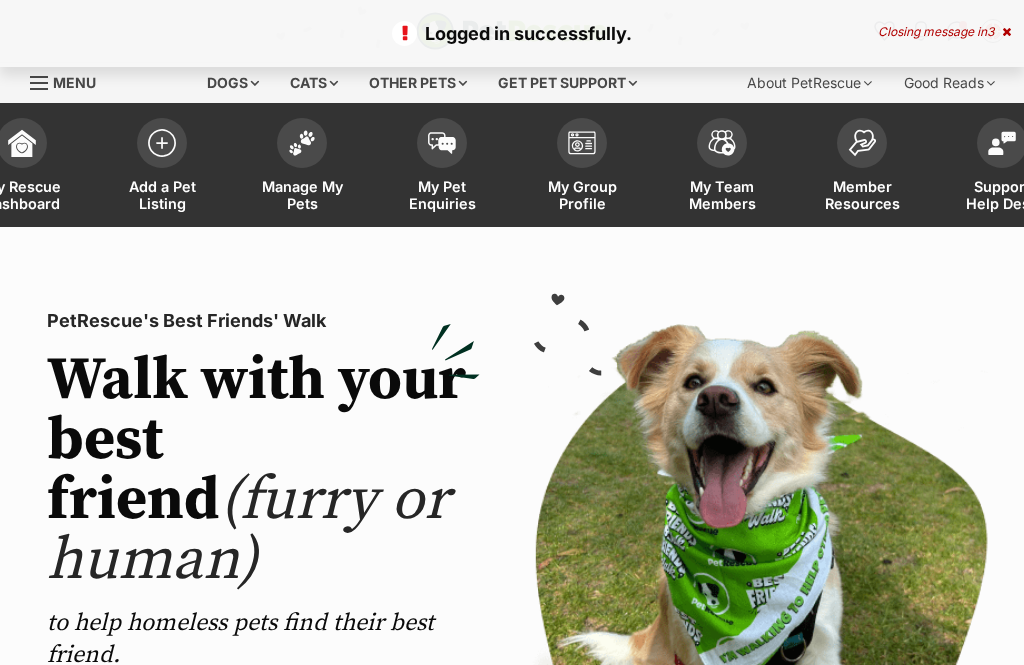scroll, scrollTop: 0, scrollLeft: 0, axis: both 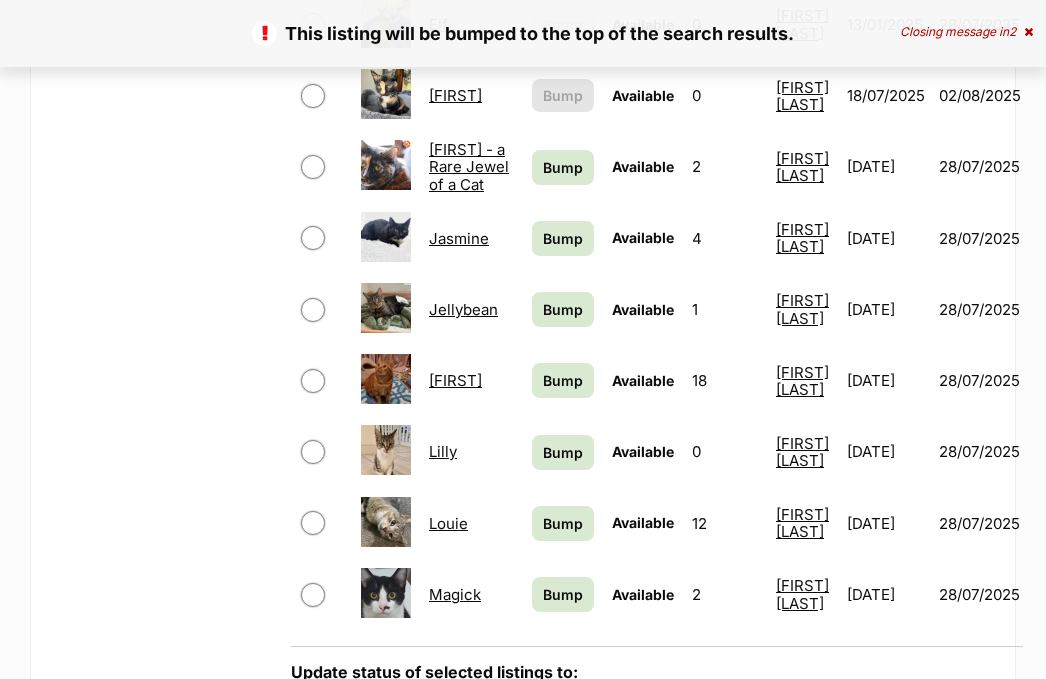 click on "Bump" at bounding box center (563, 167) 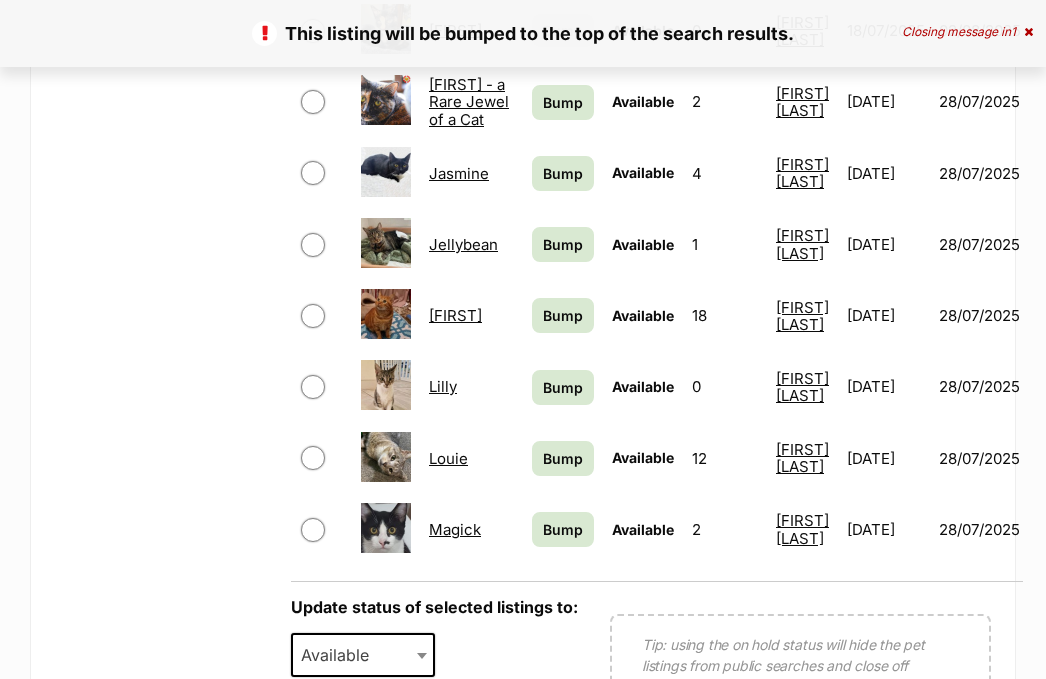 click on "Bump" at bounding box center (563, 244) 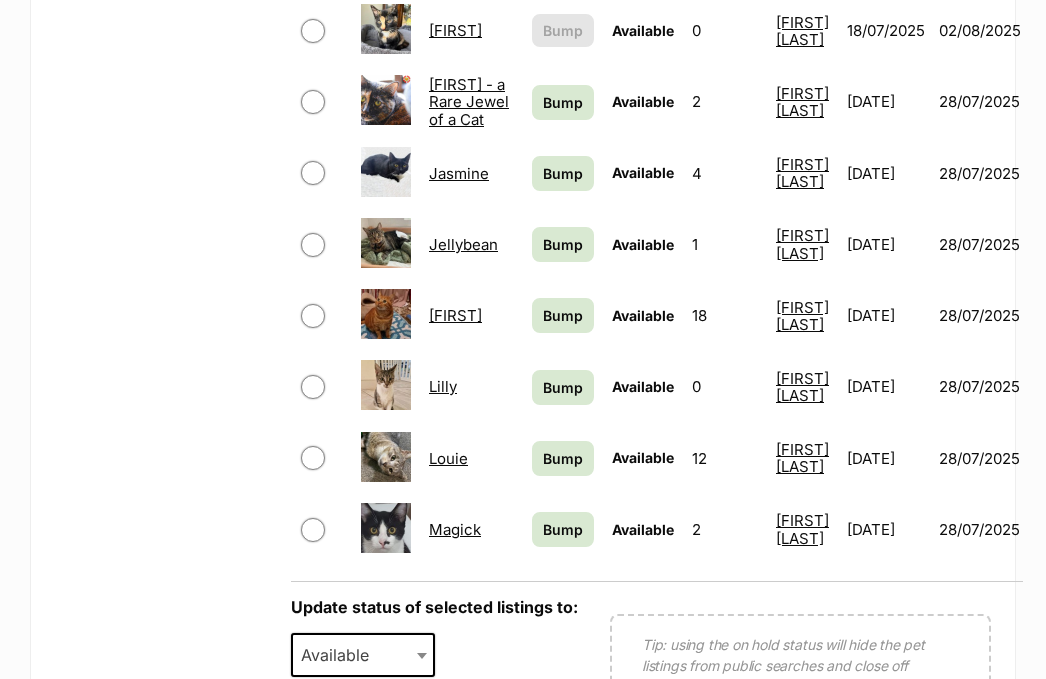 click on "Bump" at bounding box center (563, 315) 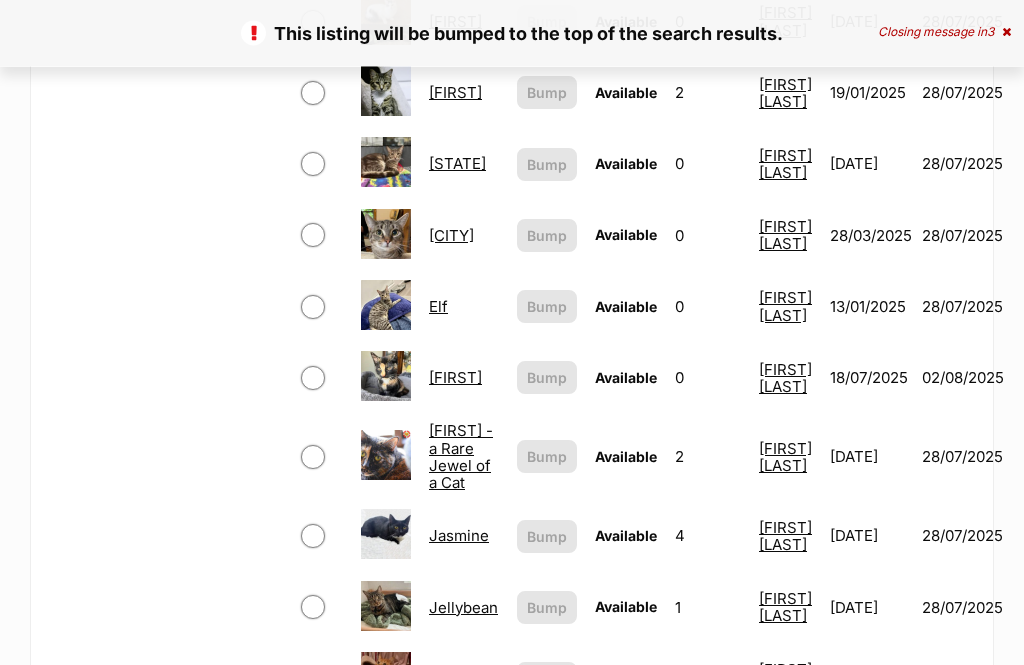 scroll, scrollTop: 1297, scrollLeft: 0, axis: vertical 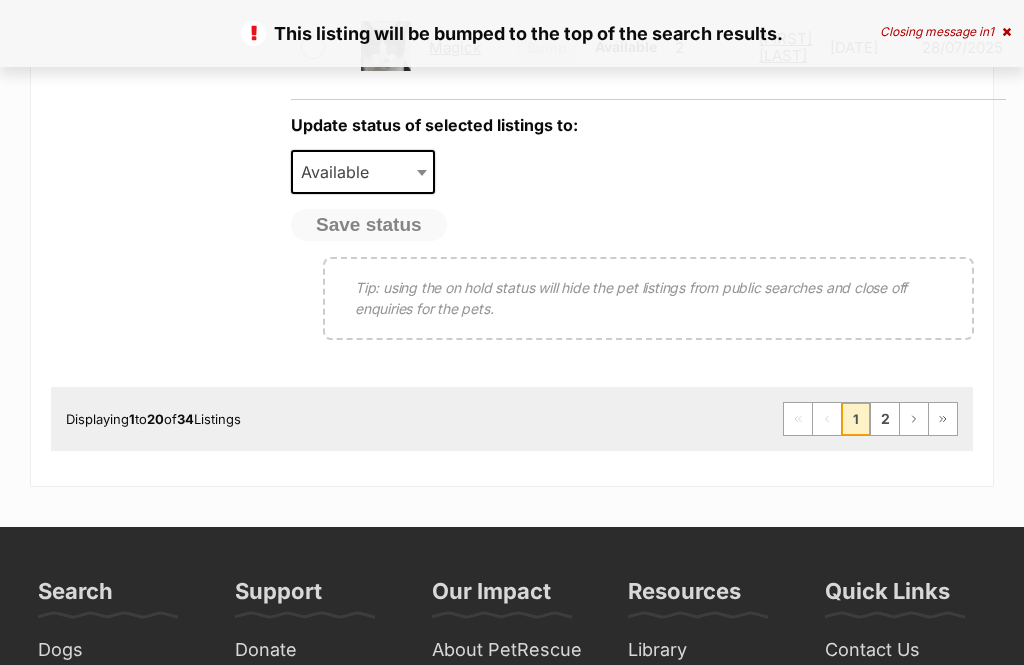 click on "2" at bounding box center (885, 419) 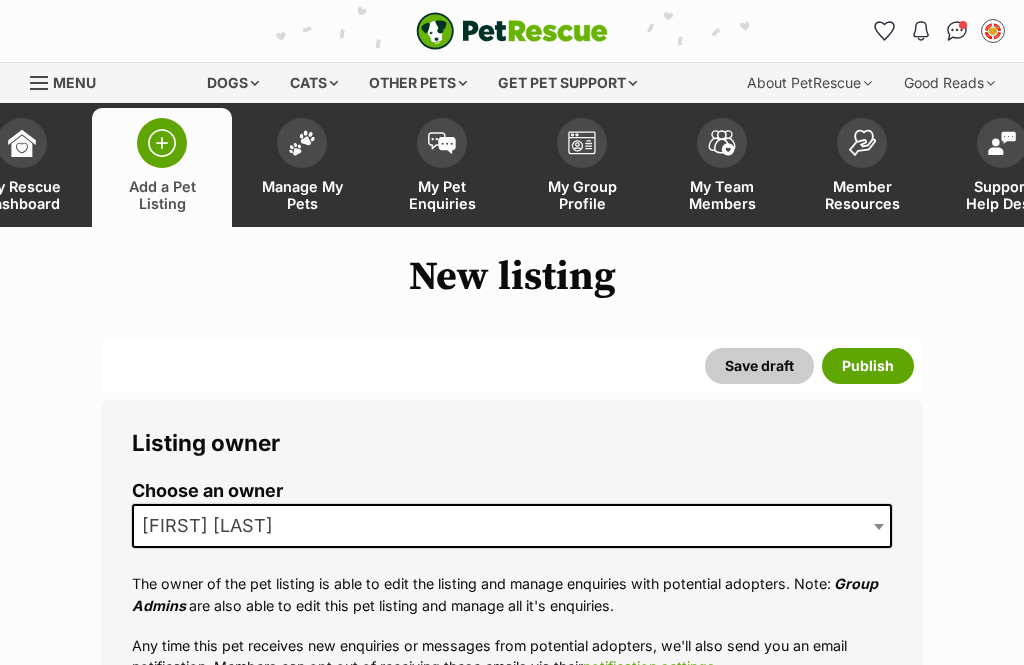 scroll, scrollTop: 0, scrollLeft: 0, axis: both 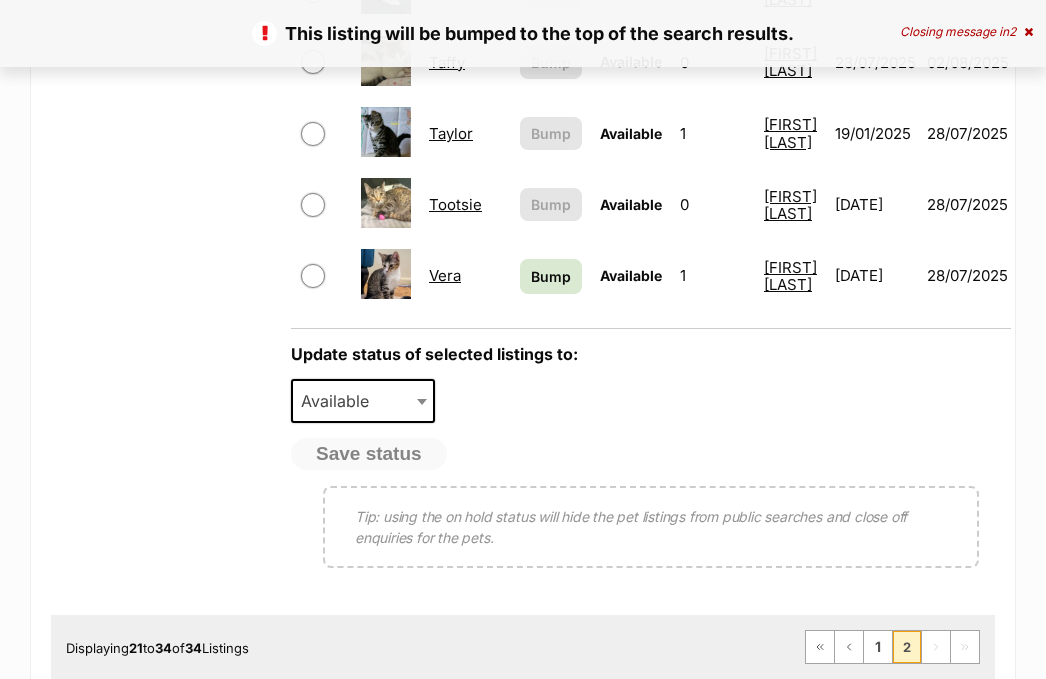 click on "Bump" at bounding box center (551, 276) 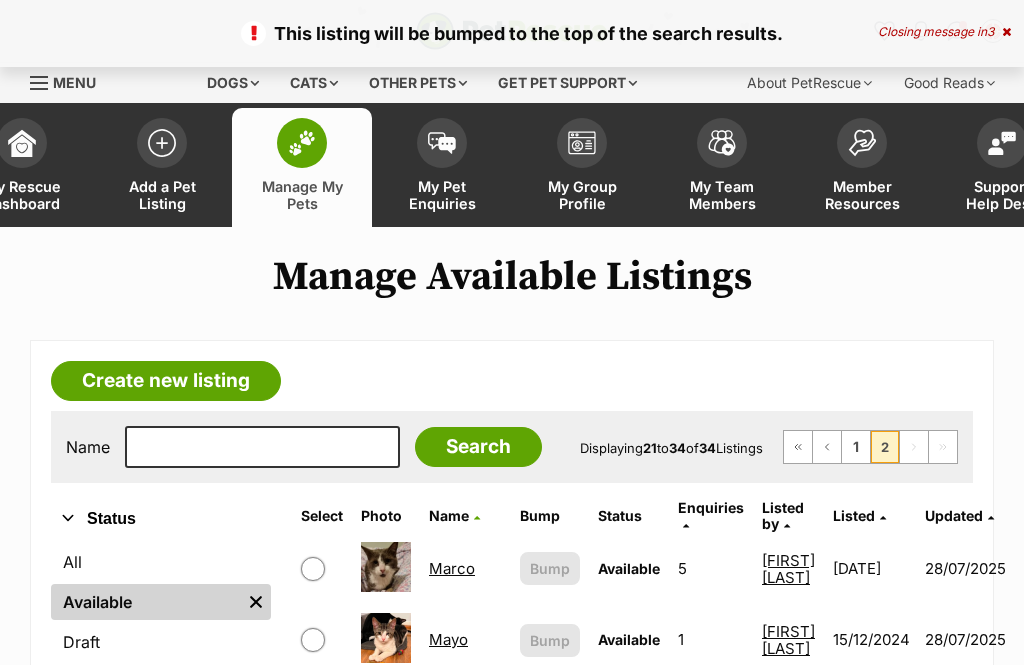 scroll, scrollTop: 1123, scrollLeft: 0, axis: vertical 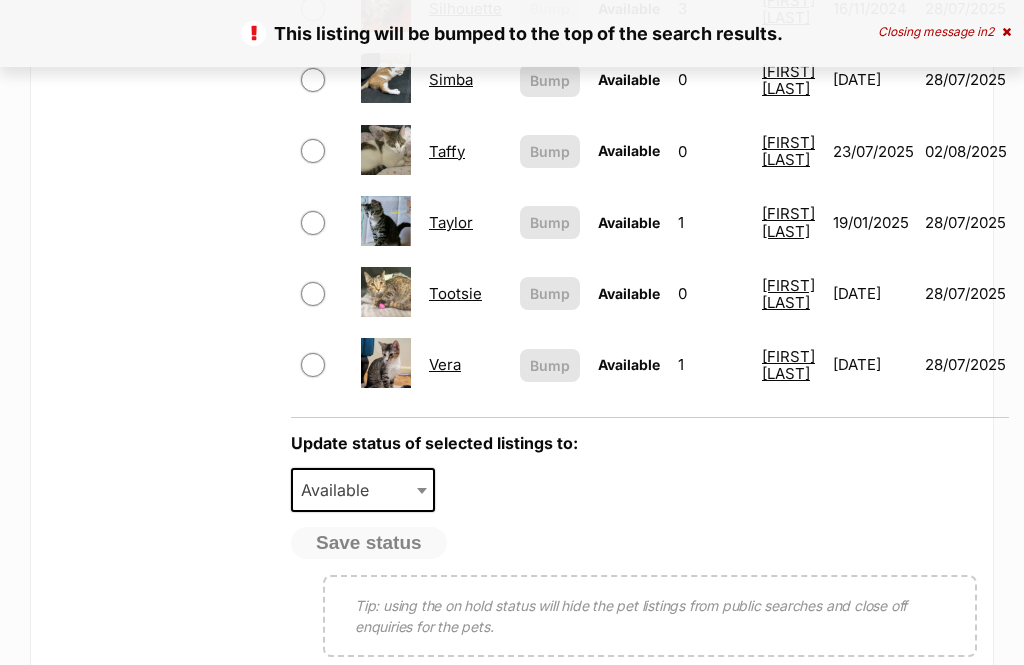 click on "Taffy" at bounding box center [447, 151] 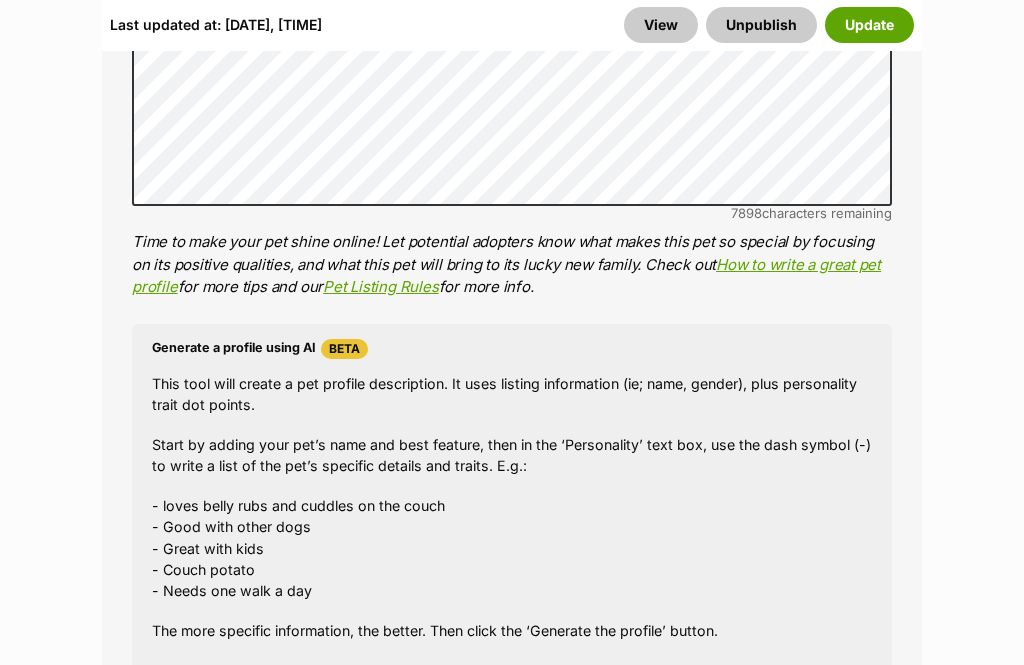 scroll, scrollTop: 2098, scrollLeft: 0, axis: vertical 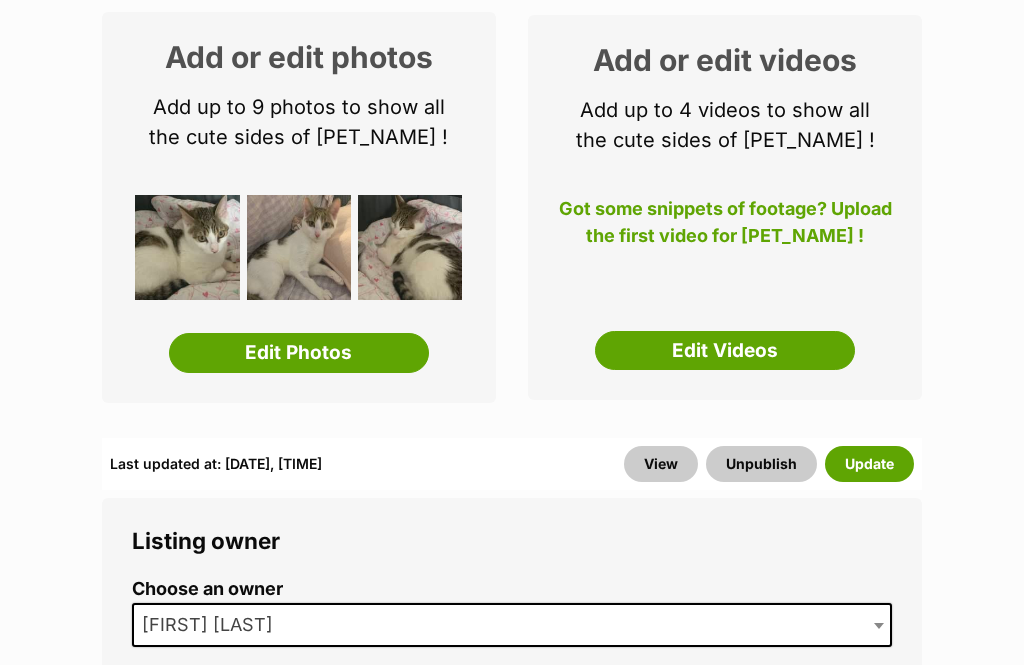 click on "Edit Photos" at bounding box center [299, 353] 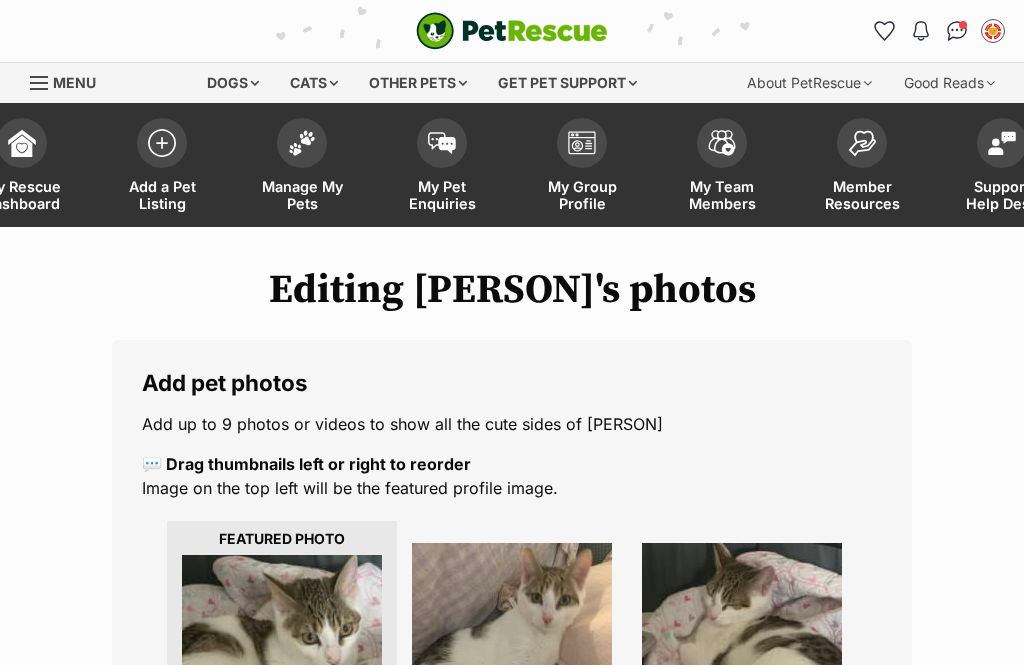 scroll, scrollTop: 1389, scrollLeft: 0, axis: vertical 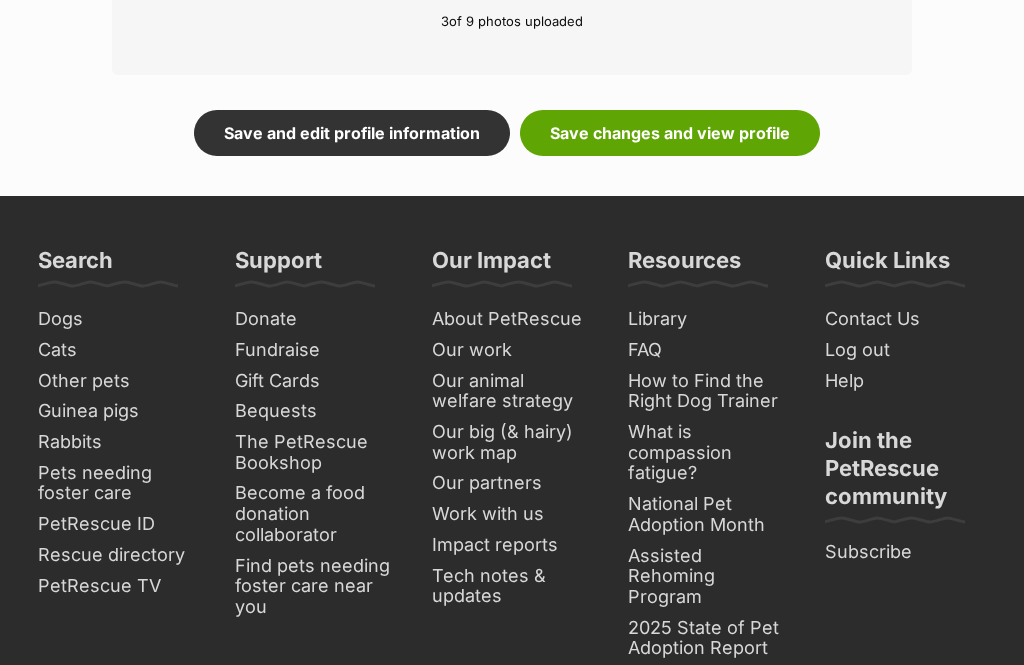 click on "Upload Photos" at bounding box center (512, -20) 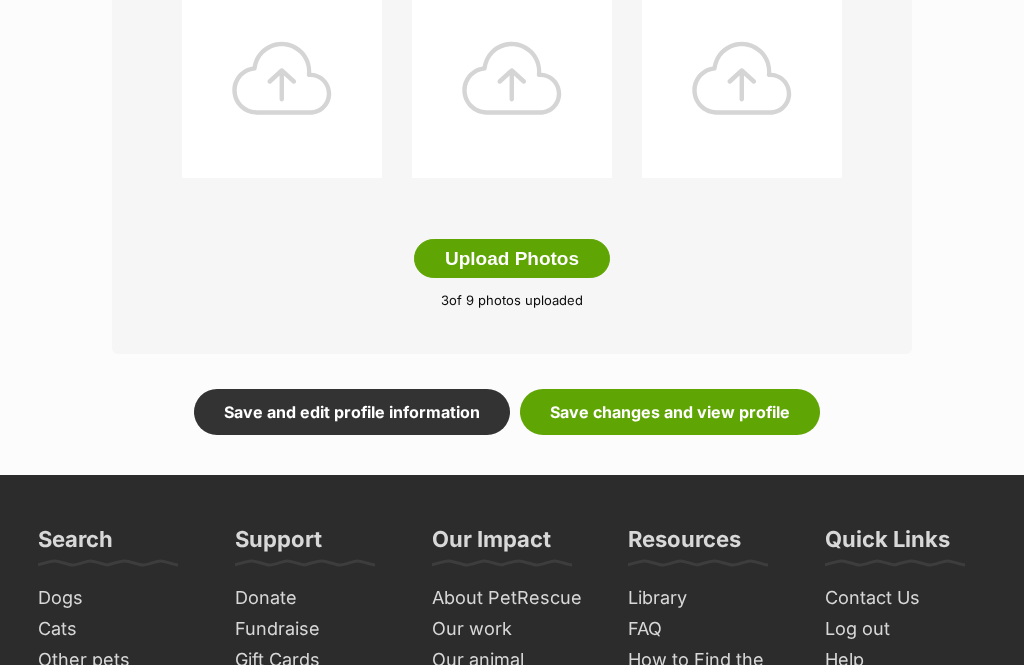 scroll, scrollTop: 0, scrollLeft: 0, axis: both 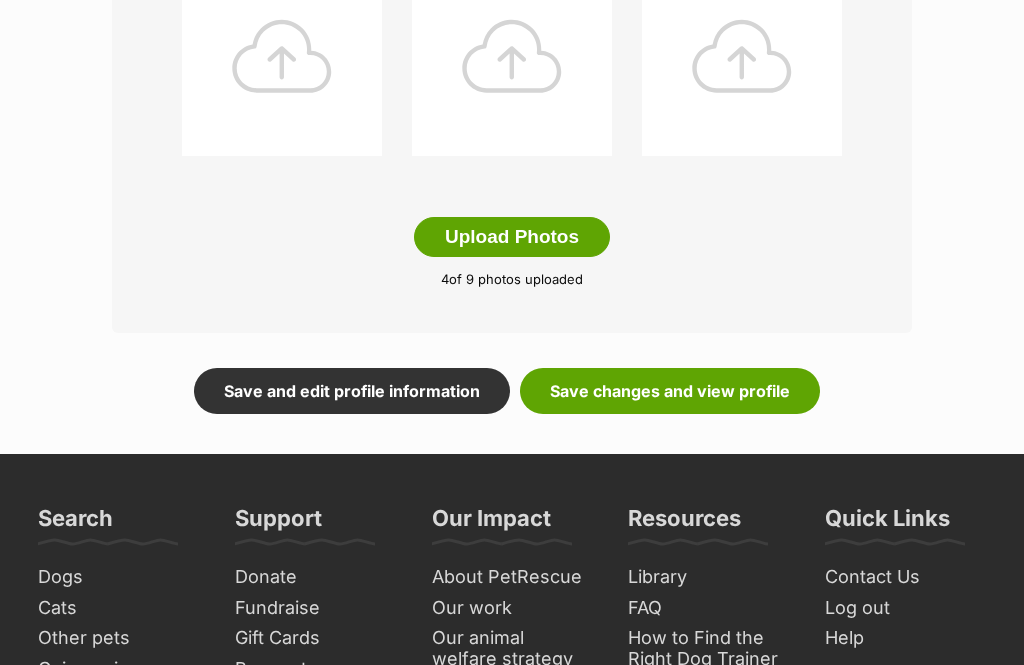 click on "Save changes and view profile" at bounding box center (670, 391) 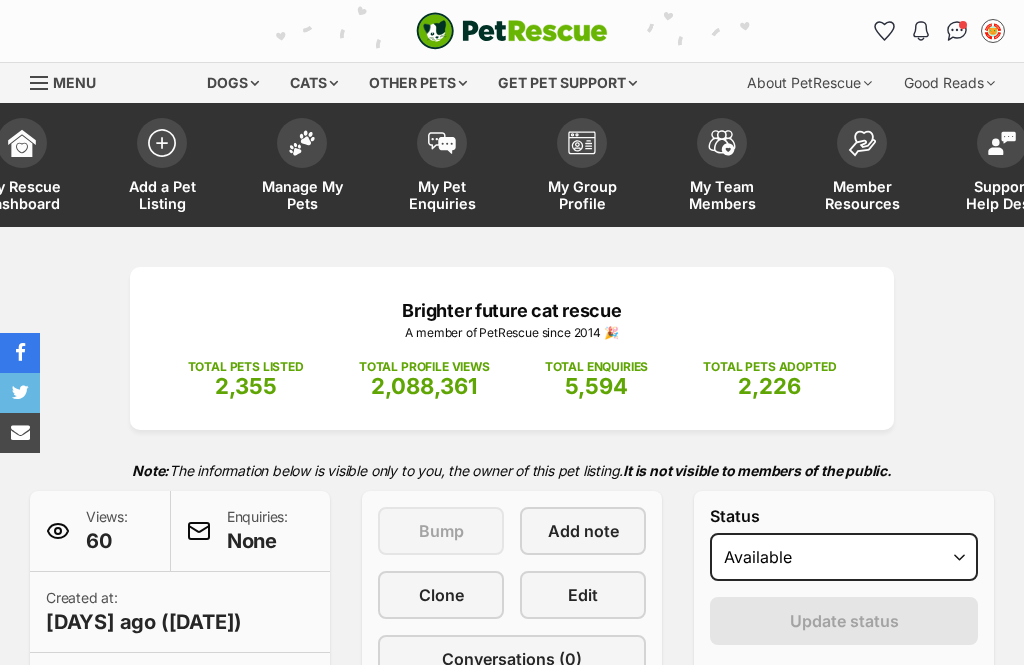 scroll, scrollTop: 2754, scrollLeft: 0, axis: vertical 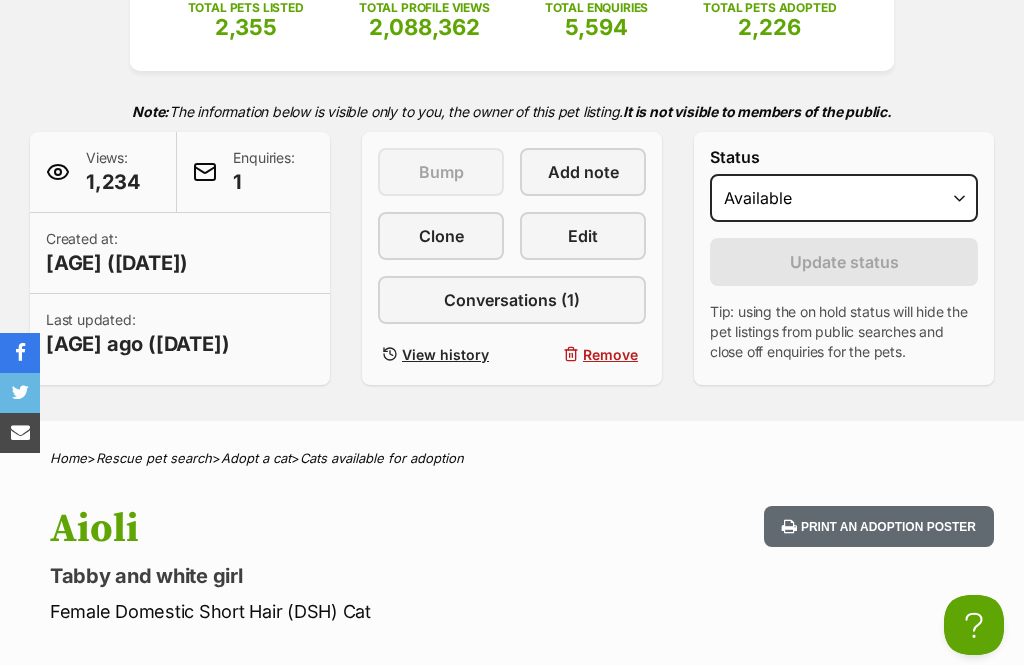 click on "Edit" at bounding box center (583, 236) 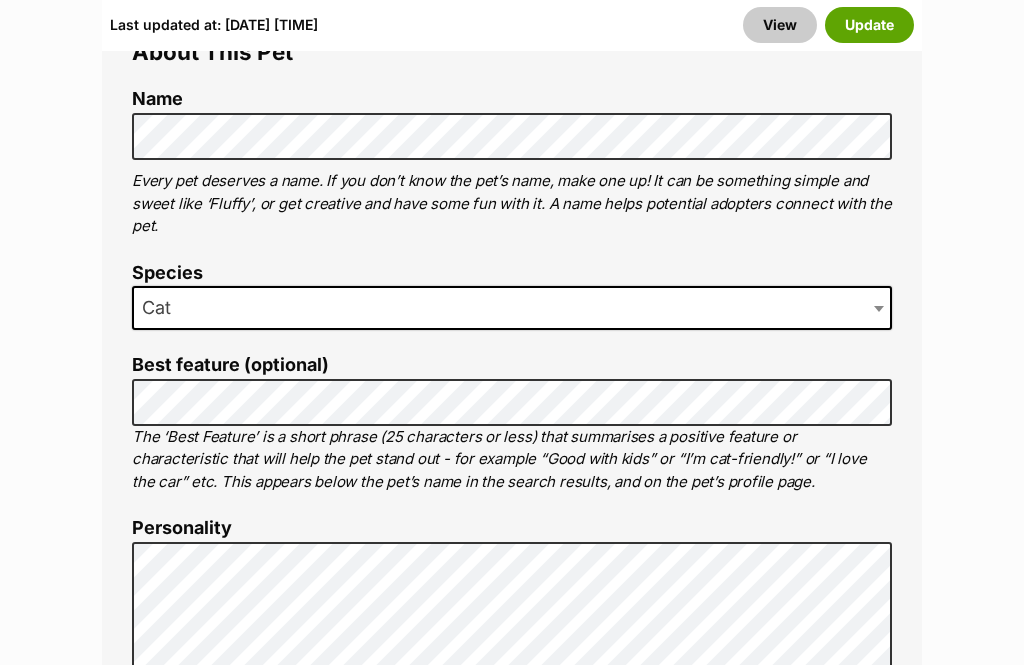 scroll, scrollTop: 1349, scrollLeft: 0, axis: vertical 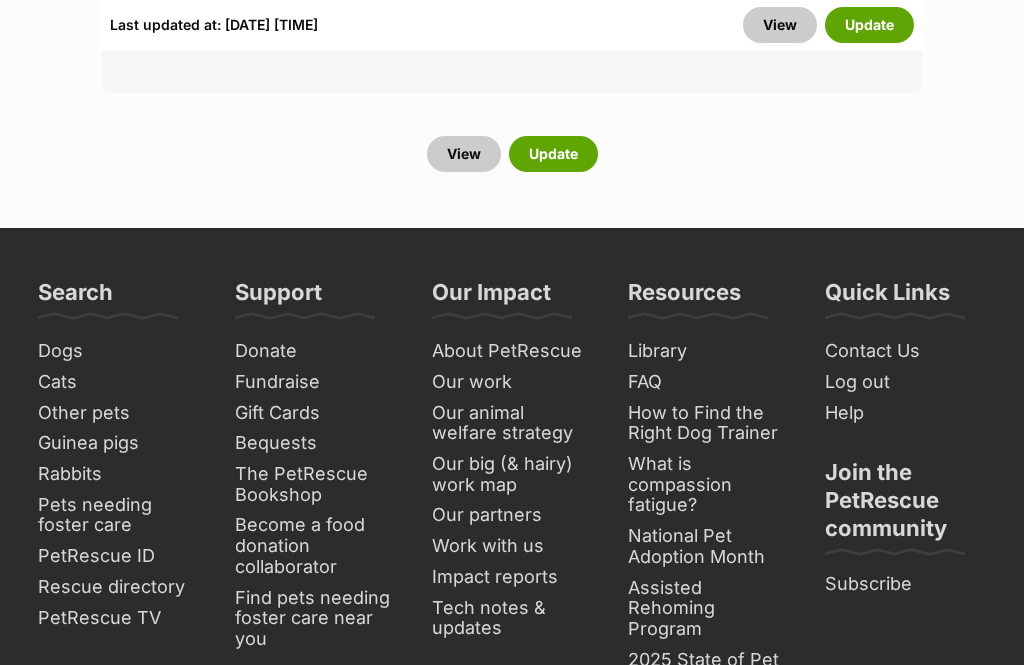 click on "Update" at bounding box center (553, 154) 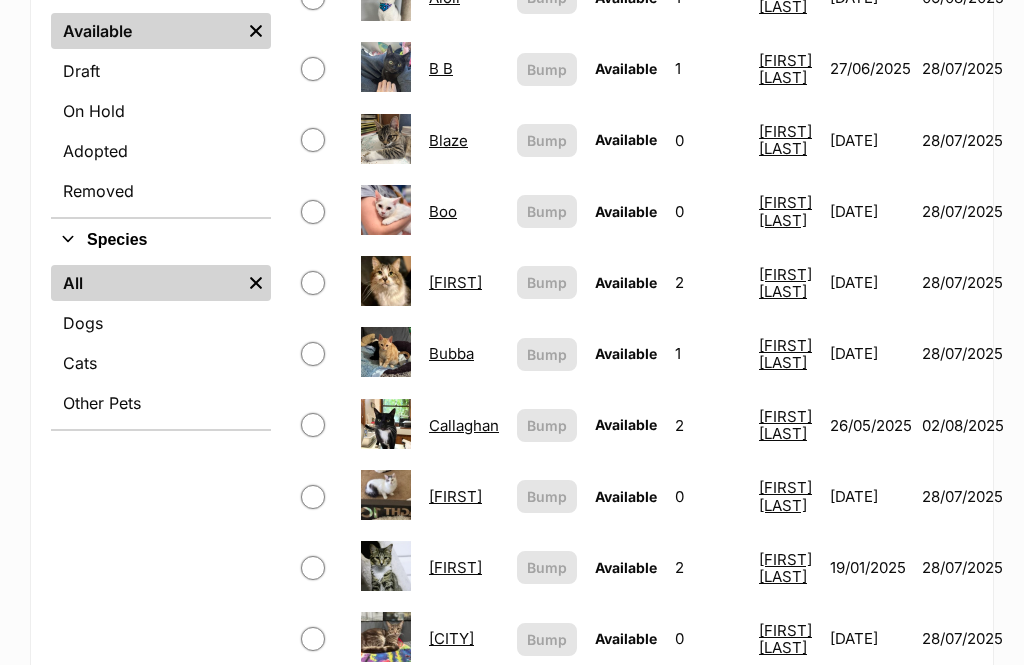 scroll, scrollTop: 571, scrollLeft: 0, axis: vertical 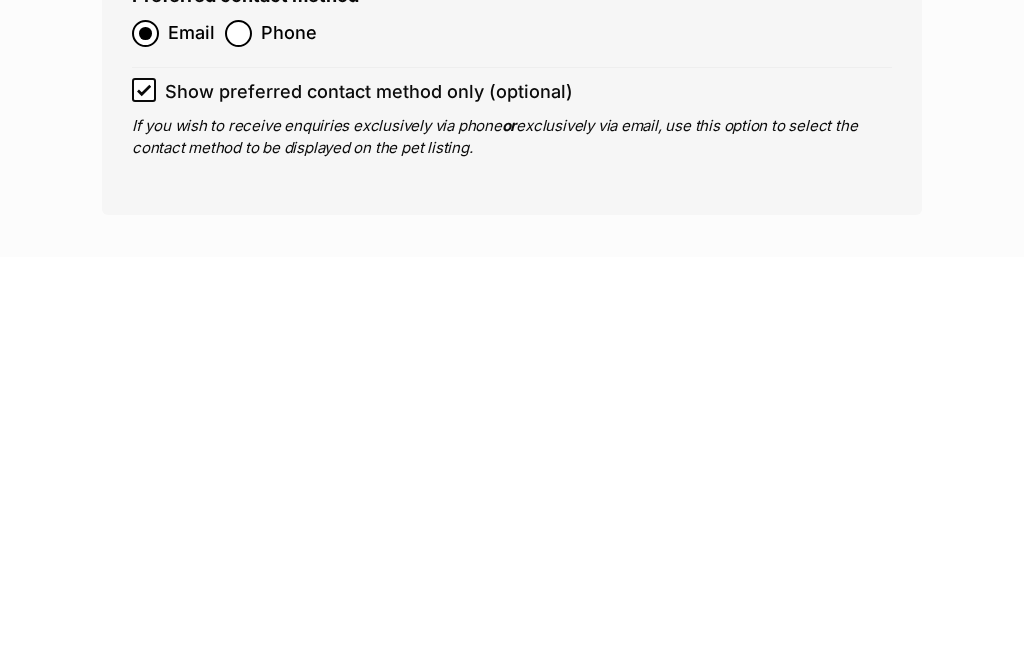 click on "Update" at bounding box center (612, 684) 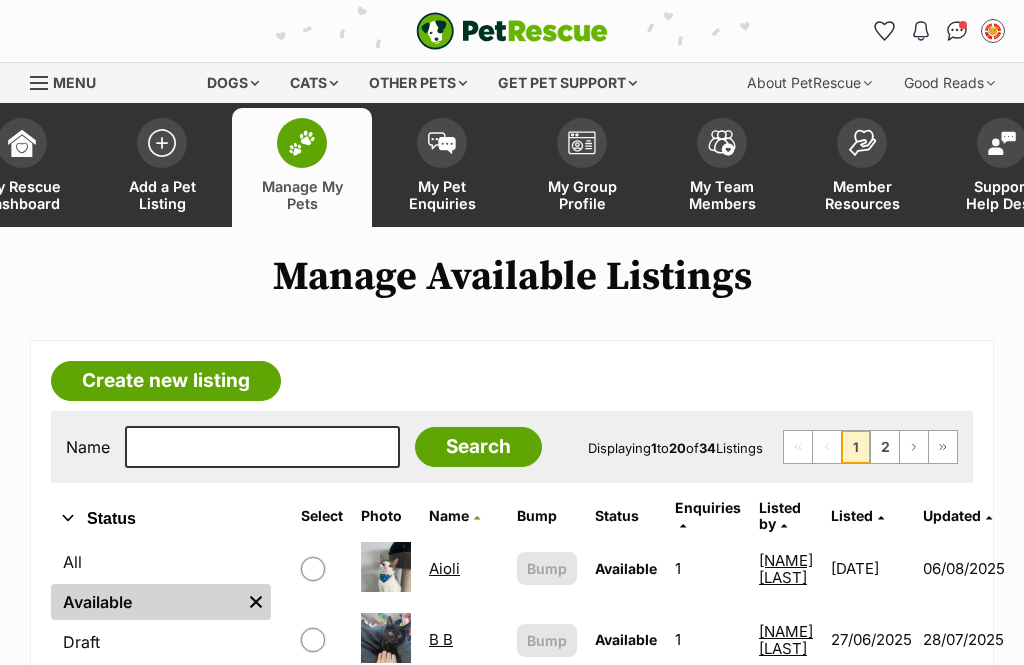 scroll, scrollTop: 1862, scrollLeft: 0, axis: vertical 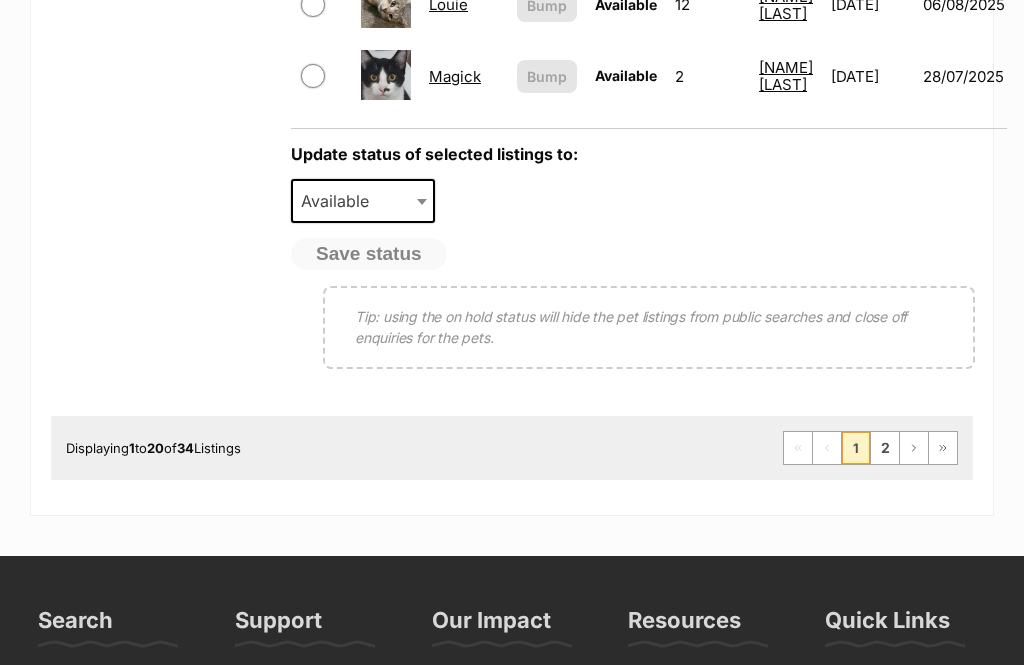 click on "2" at bounding box center [885, 448] 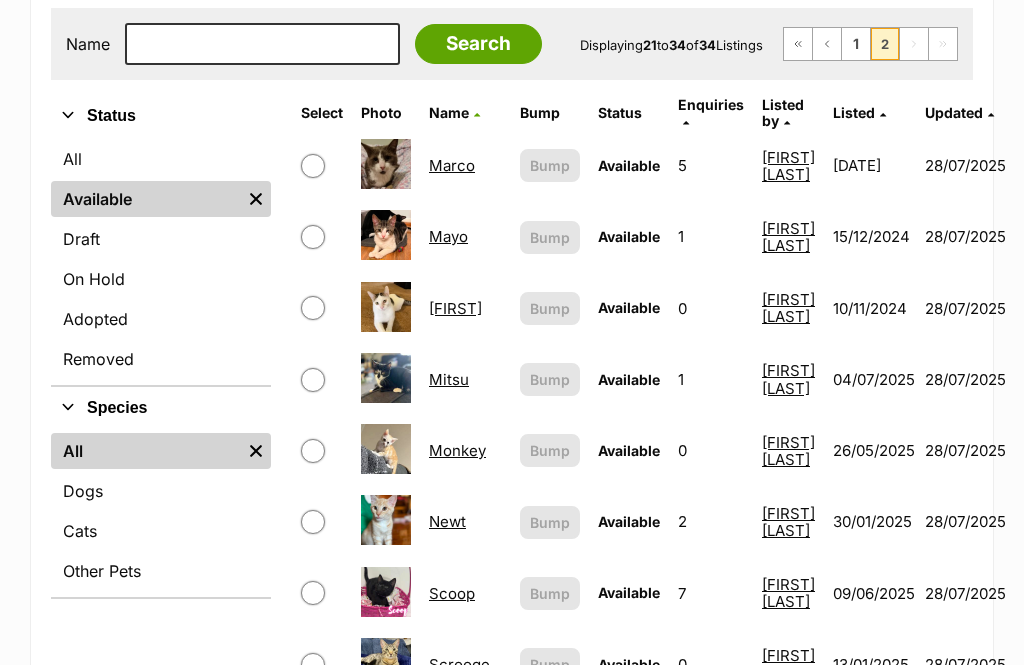 scroll, scrollTop: 403, scrollLeft: 0, axis: vertical 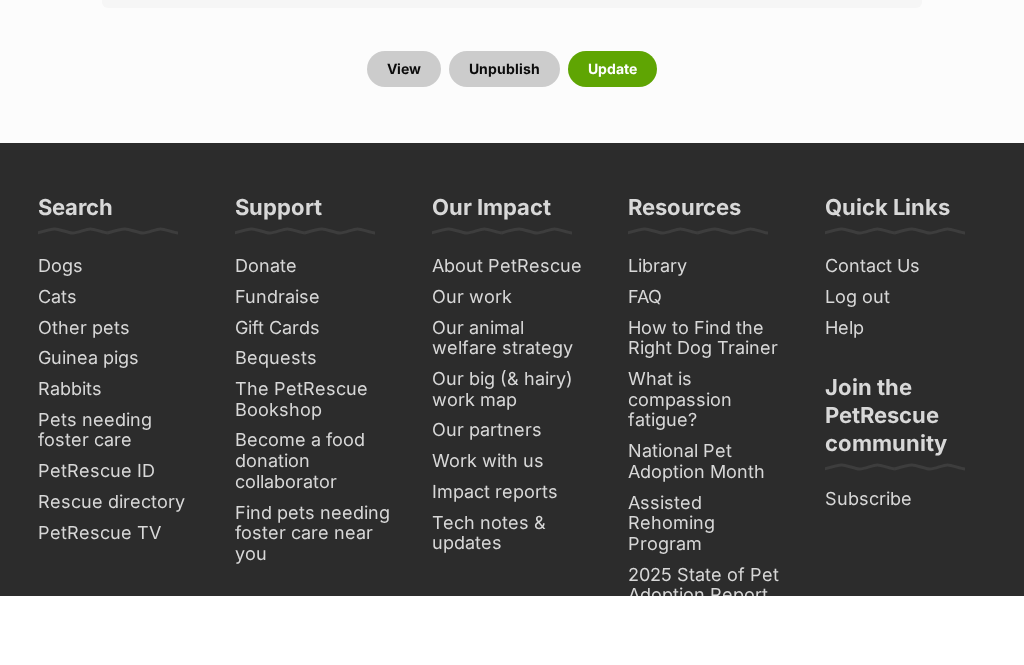 click on "PetRescue home
Notifications
Read
Check out our new members article -  We've updated PetRescue Terms of Use, Pet Listing Rules and Membership Code
68468
almost 2 years ago
Check out our new members article -  New feature: Draft mode 📣
65305
about 2 years ago
Check out our new members article -  PSA: A technical issue is affecting some system emails
55707
over 2 years ago
Check out our new members article -  🚨 Attention: Phishing Scam Alert 🚨
50108
almost 3 years ago
Check out our new members article -  New photo requirements for PetRescue listings
44505
about 3 years ago
Check out our new members article -  Australia's first parvovirus detection website
34962
over 3 years ago
Check out our new members article -
12356
over 5 years ago
9161" at bounding box center (512, -3653) 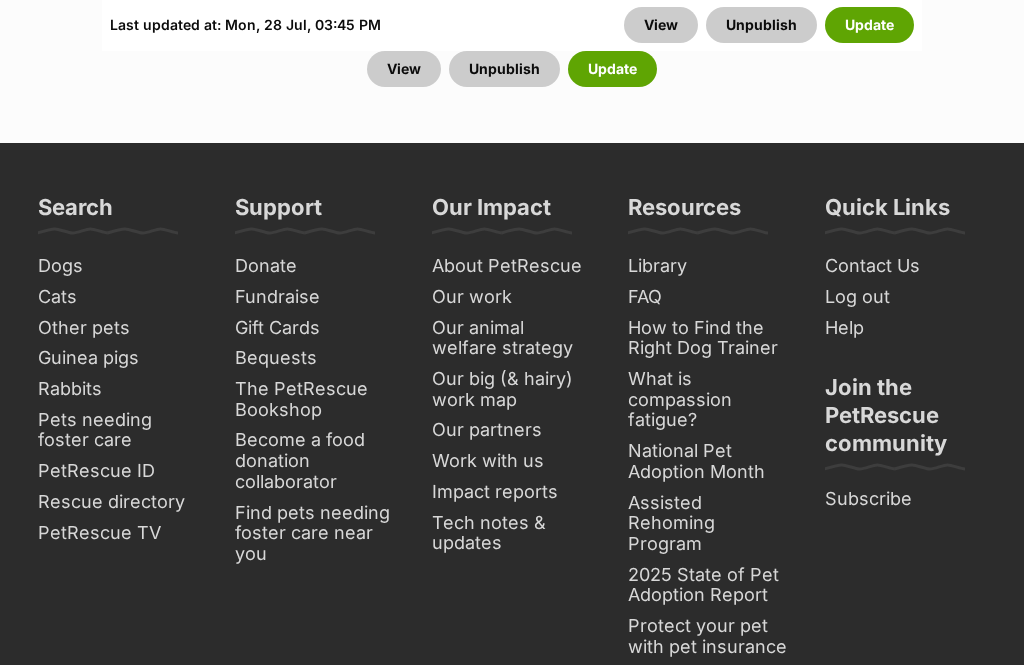 click on "View" at bounding box center [661, 25] 